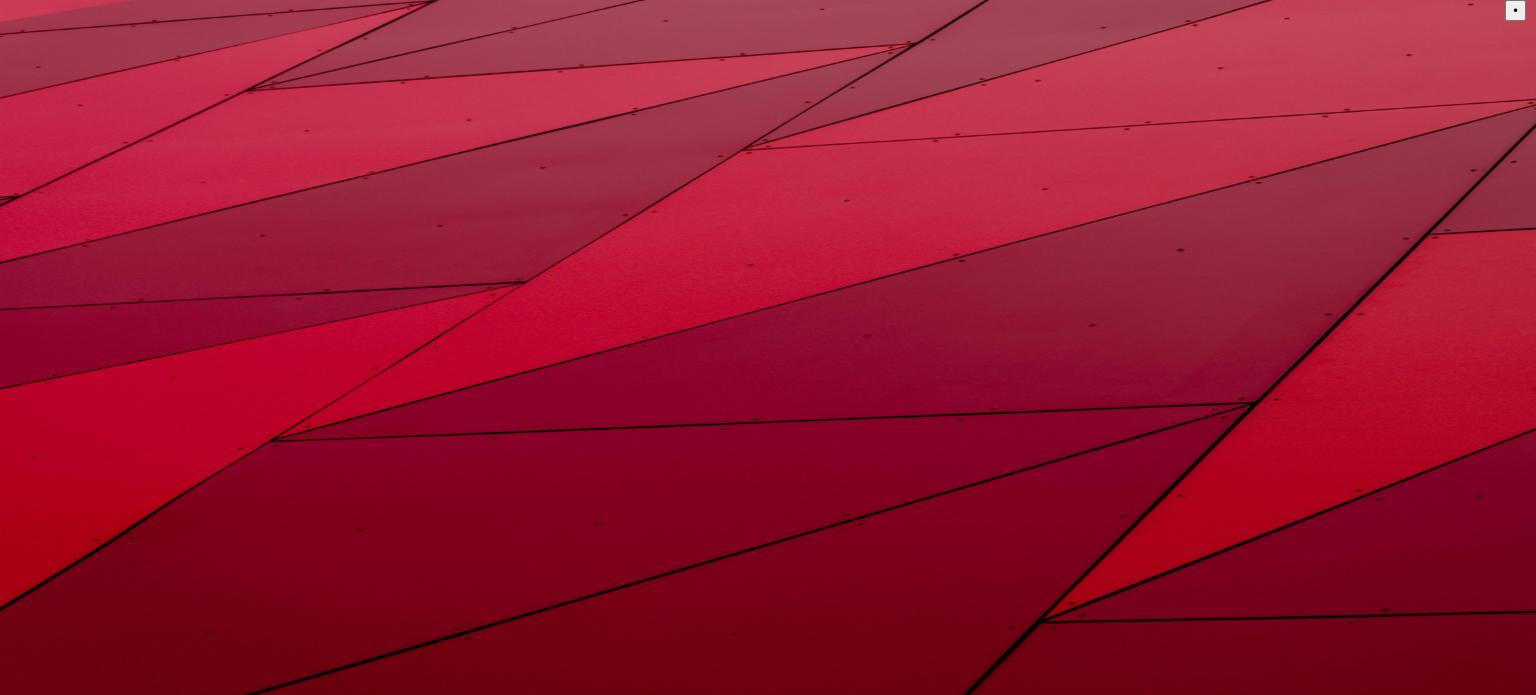scroll, scrollTop: 0, scrollLeft: 0, axis: both 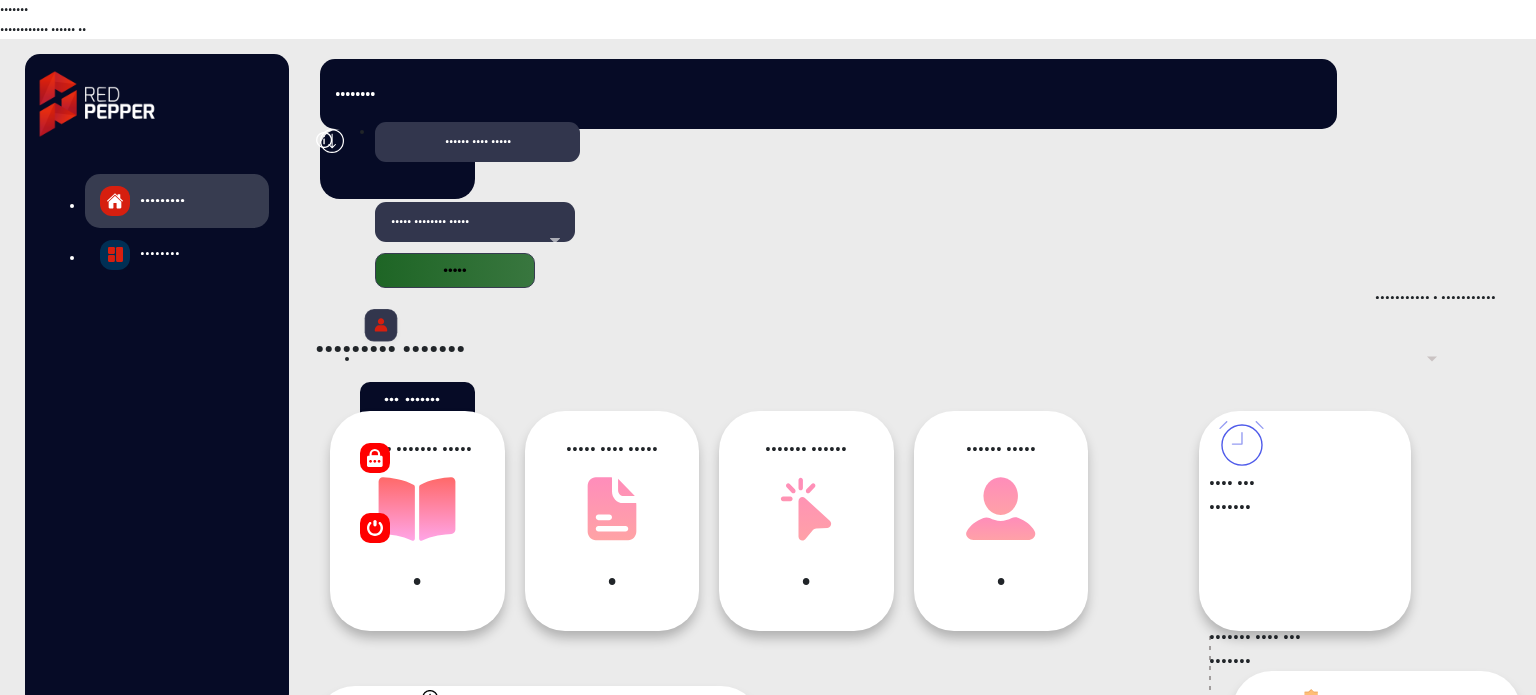 click on "••••• •••••••• •••••" at bounding box center (471, 222) 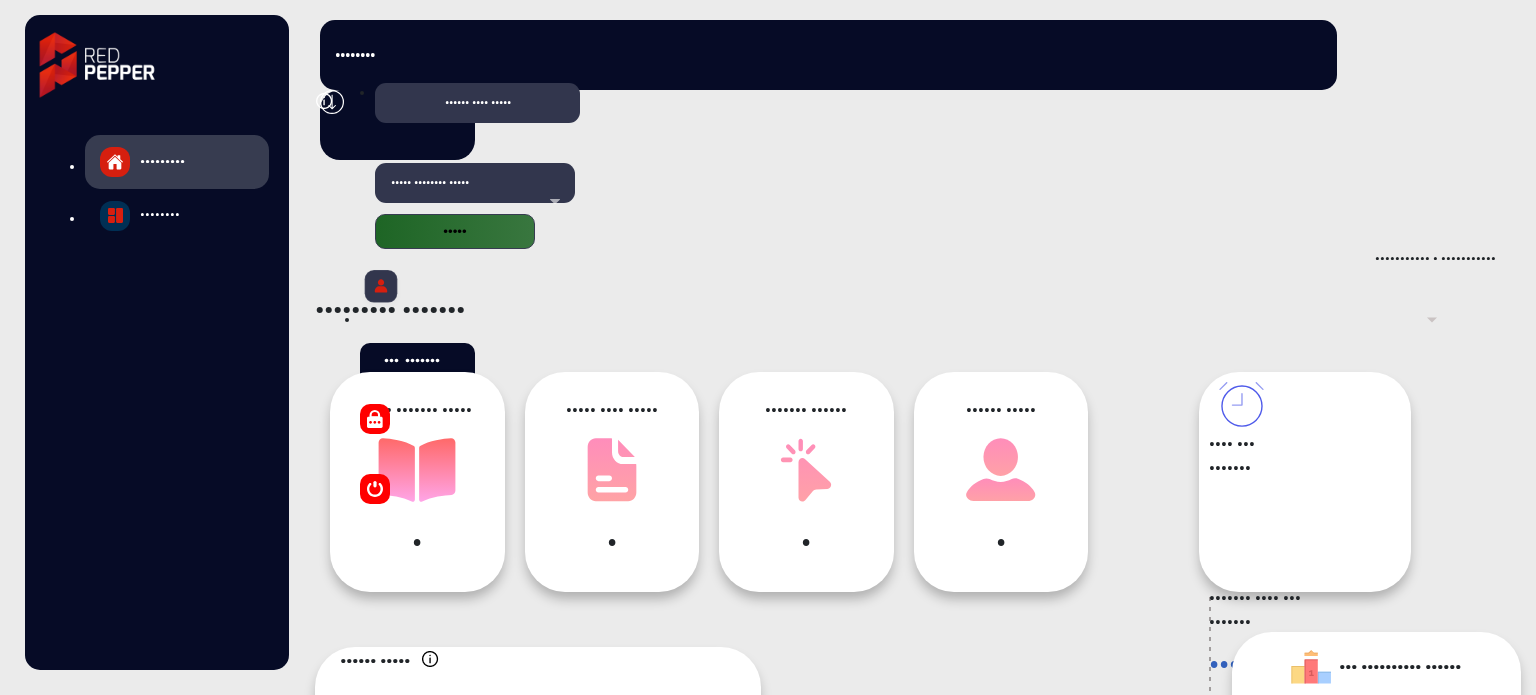 scroll, scrollTop: 1898, scrollLeft: 0, axis: vertical 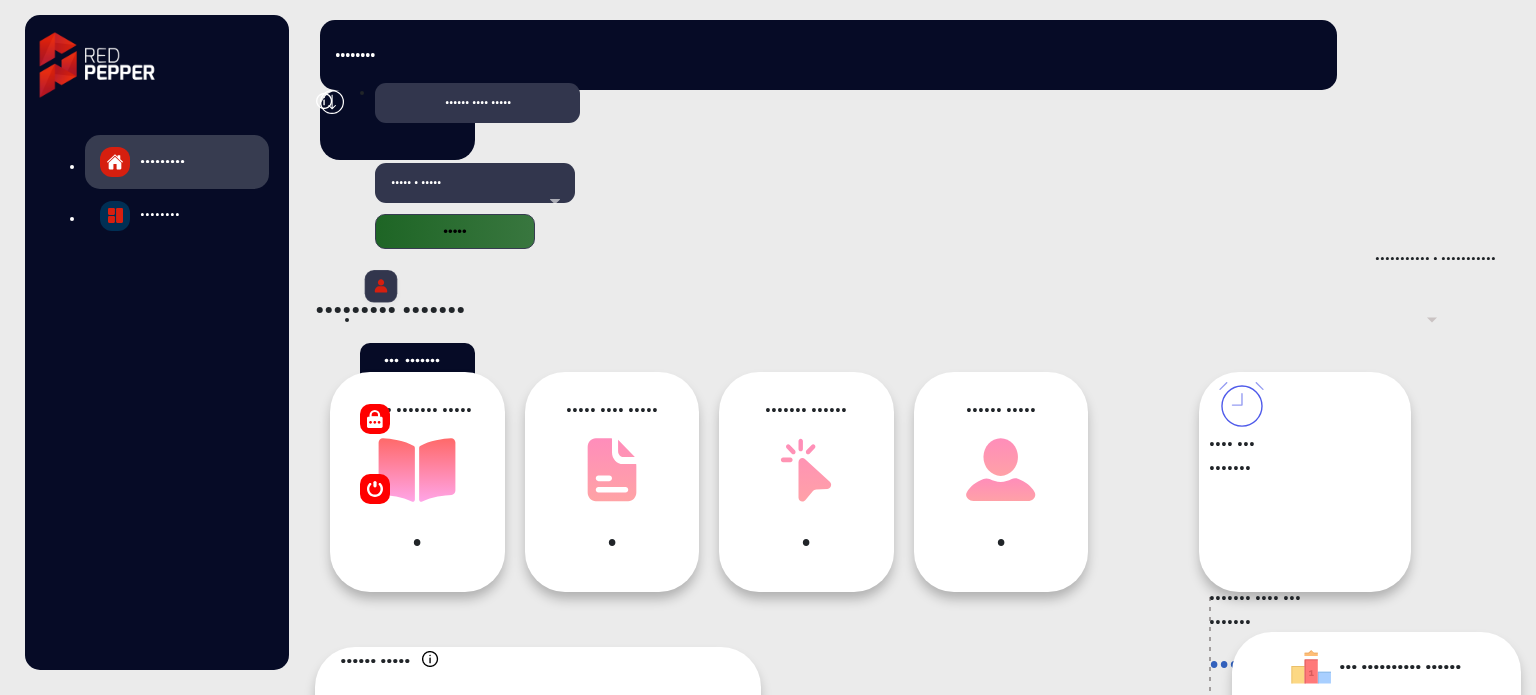 click on "•••••" at bounding box center (455, 231) 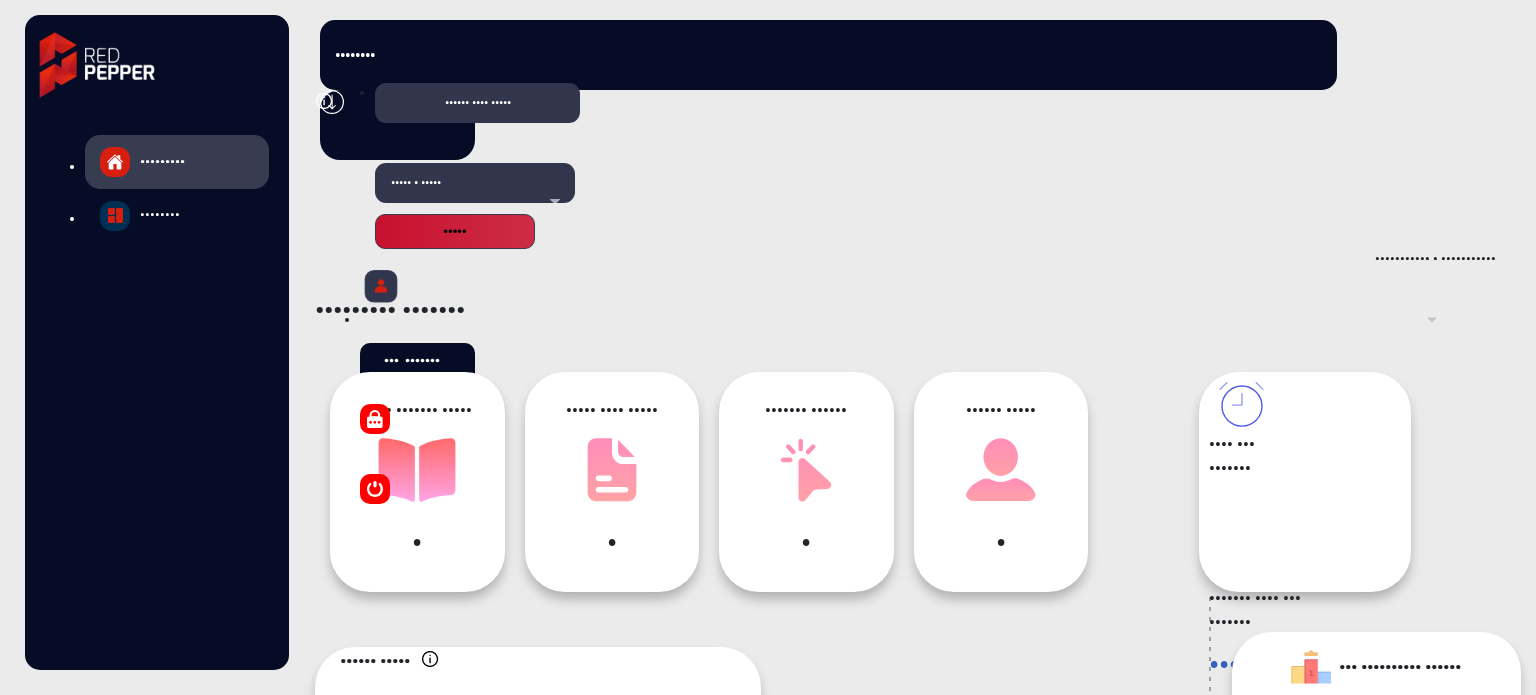 click on "••••• • •••••" at bounding box center (471, 183) 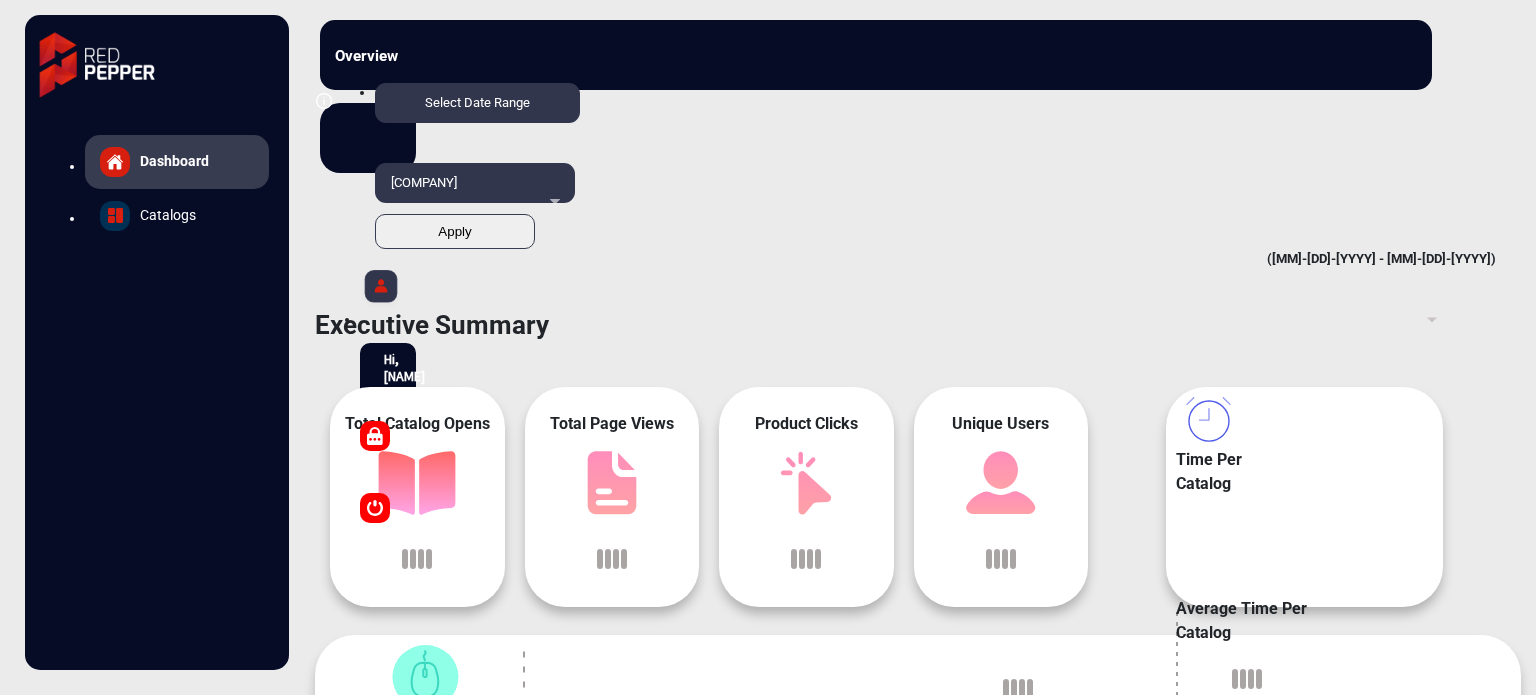 scroll, scrollTop: 0, scrollLeft: 0, axis: both 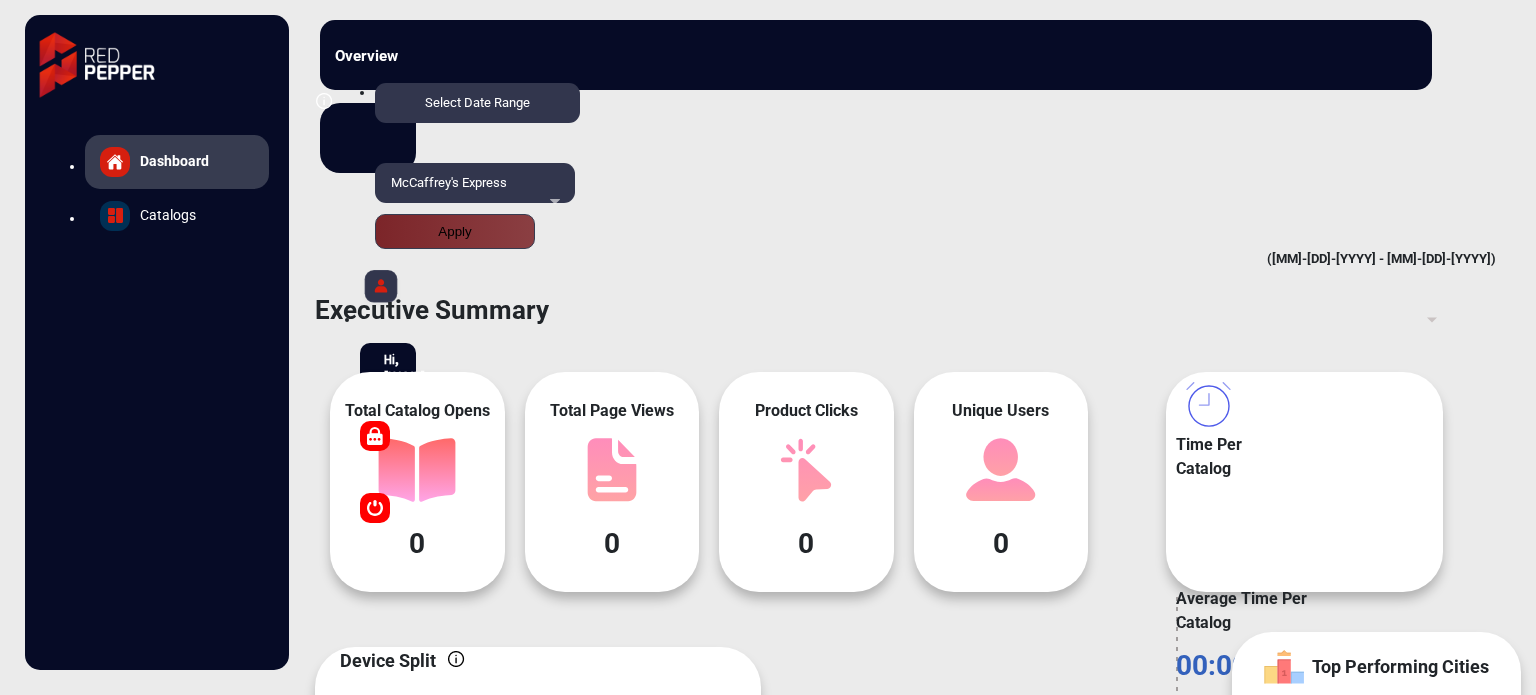 click on "[COMPANY]" at bounding box center (471, 183) 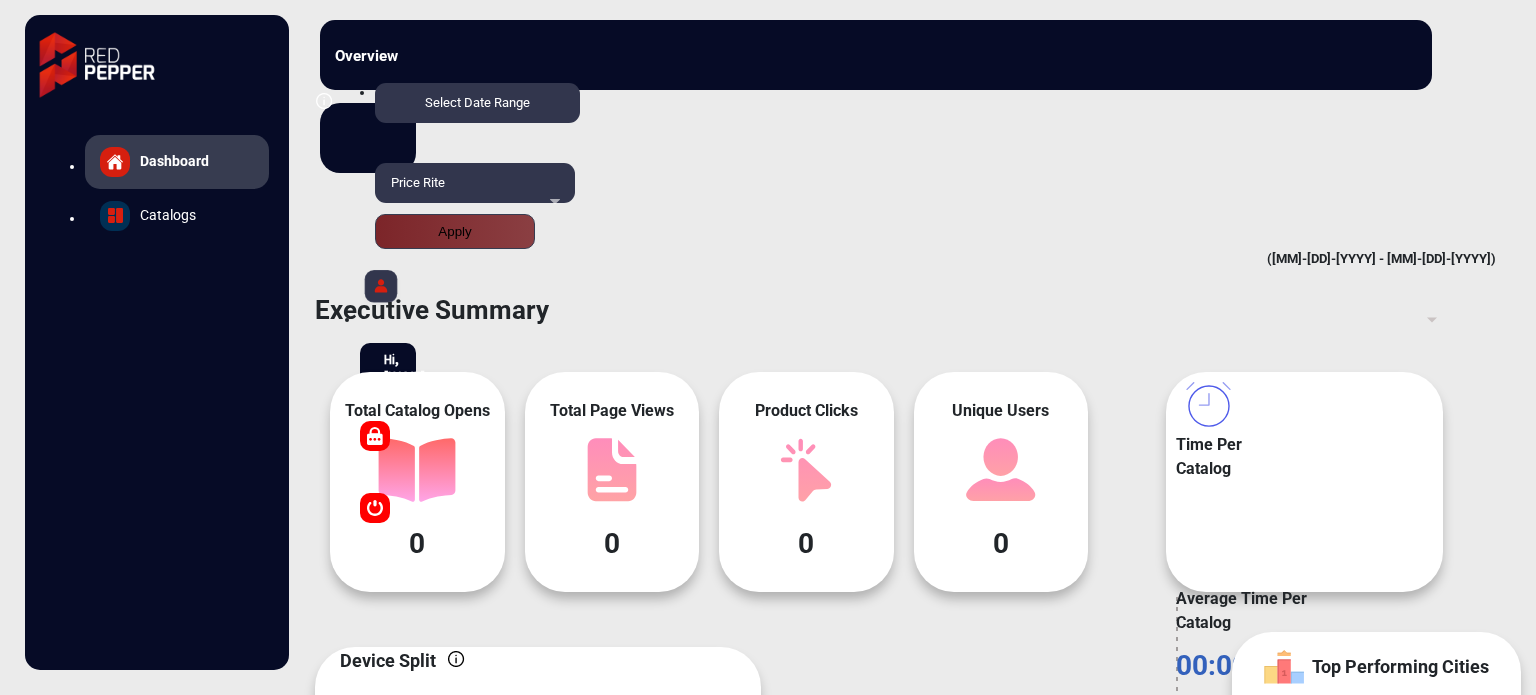 click on "Select Date Range" at bounding box center [477, 102] 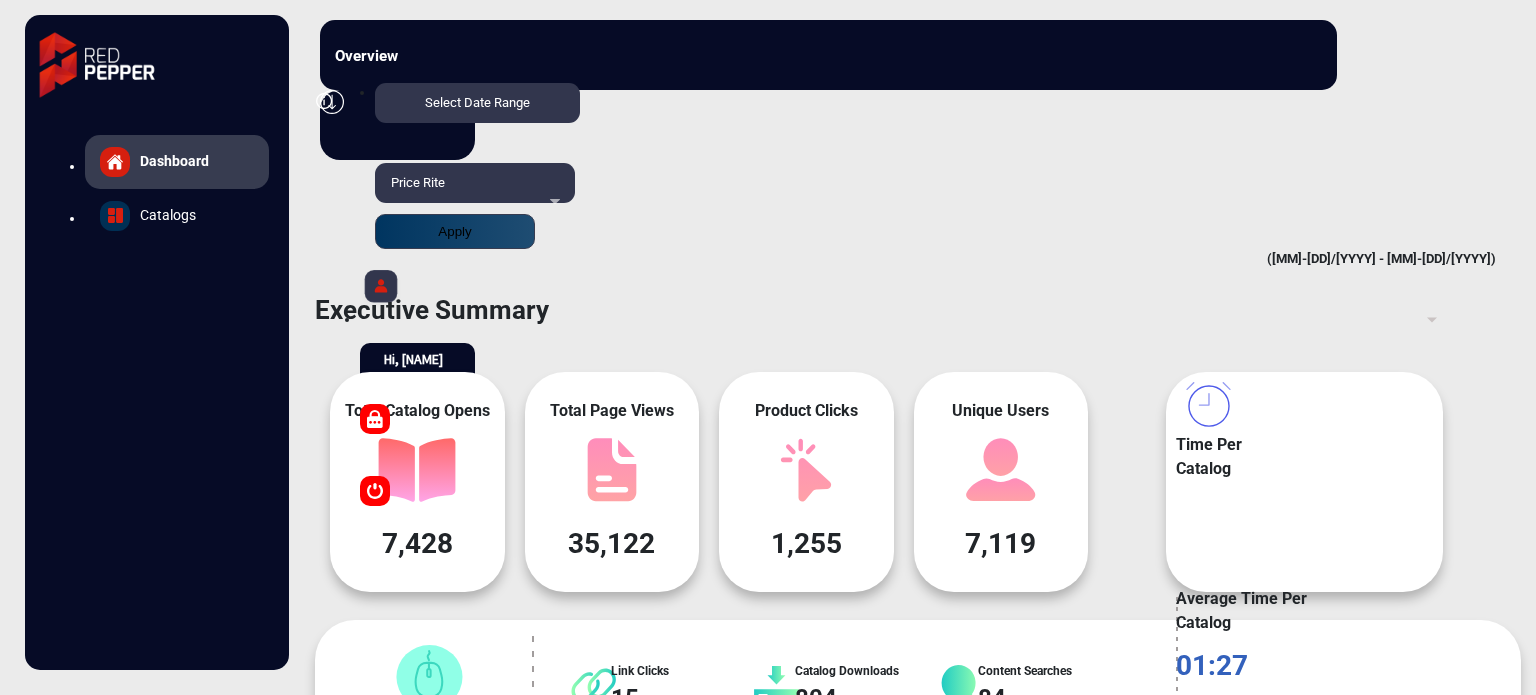 scroll, scrollTop: 999101, scrollLeft: 998828, axis: both 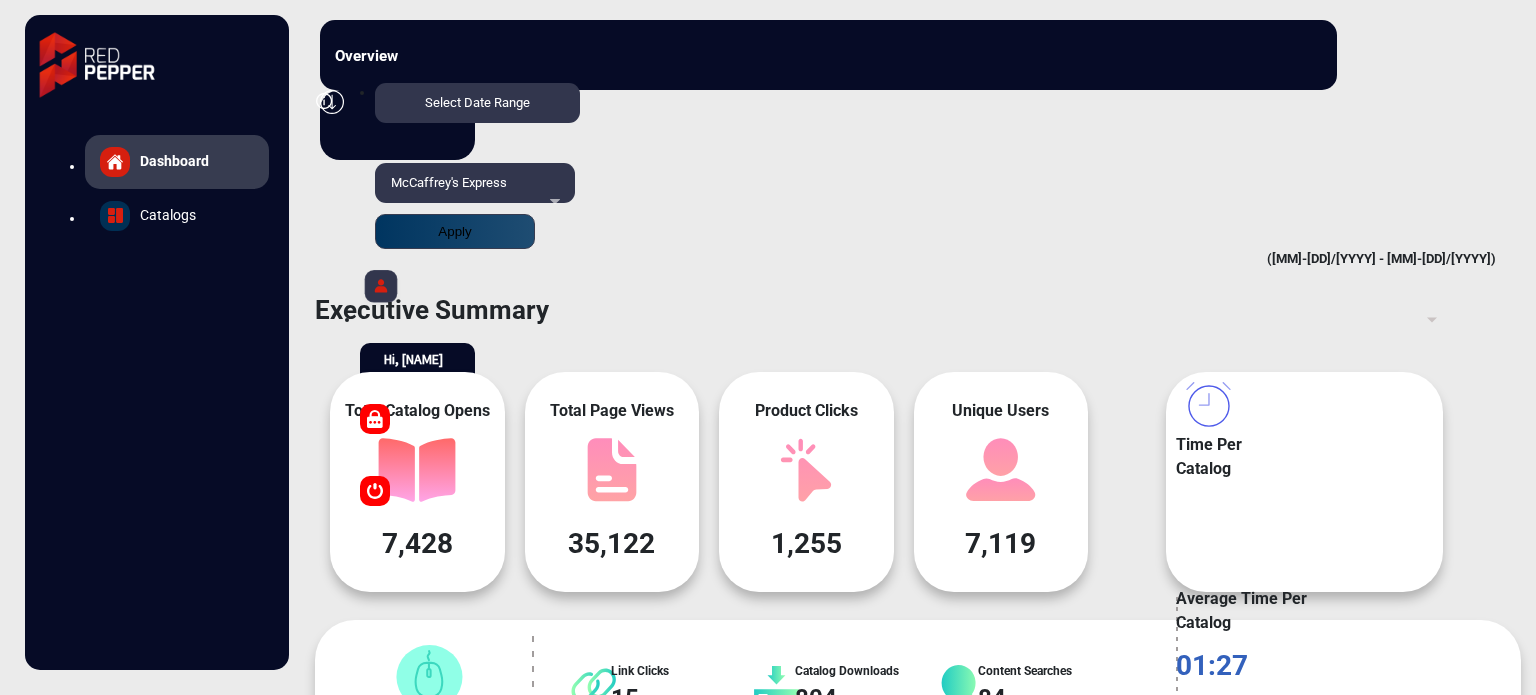 click on "Select Date Range" at bounding box center [477, 103] 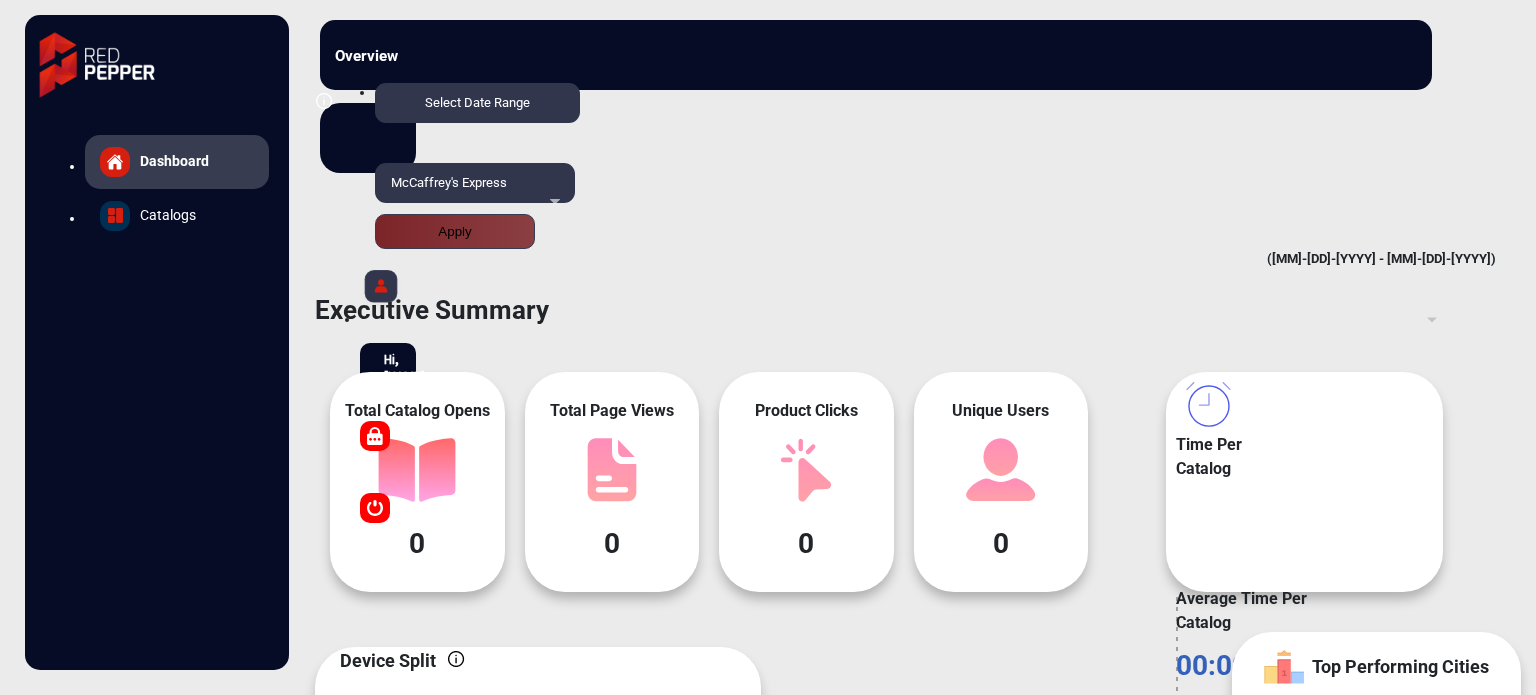 click on "[COMPANY]" at bounding box center [471, 183] 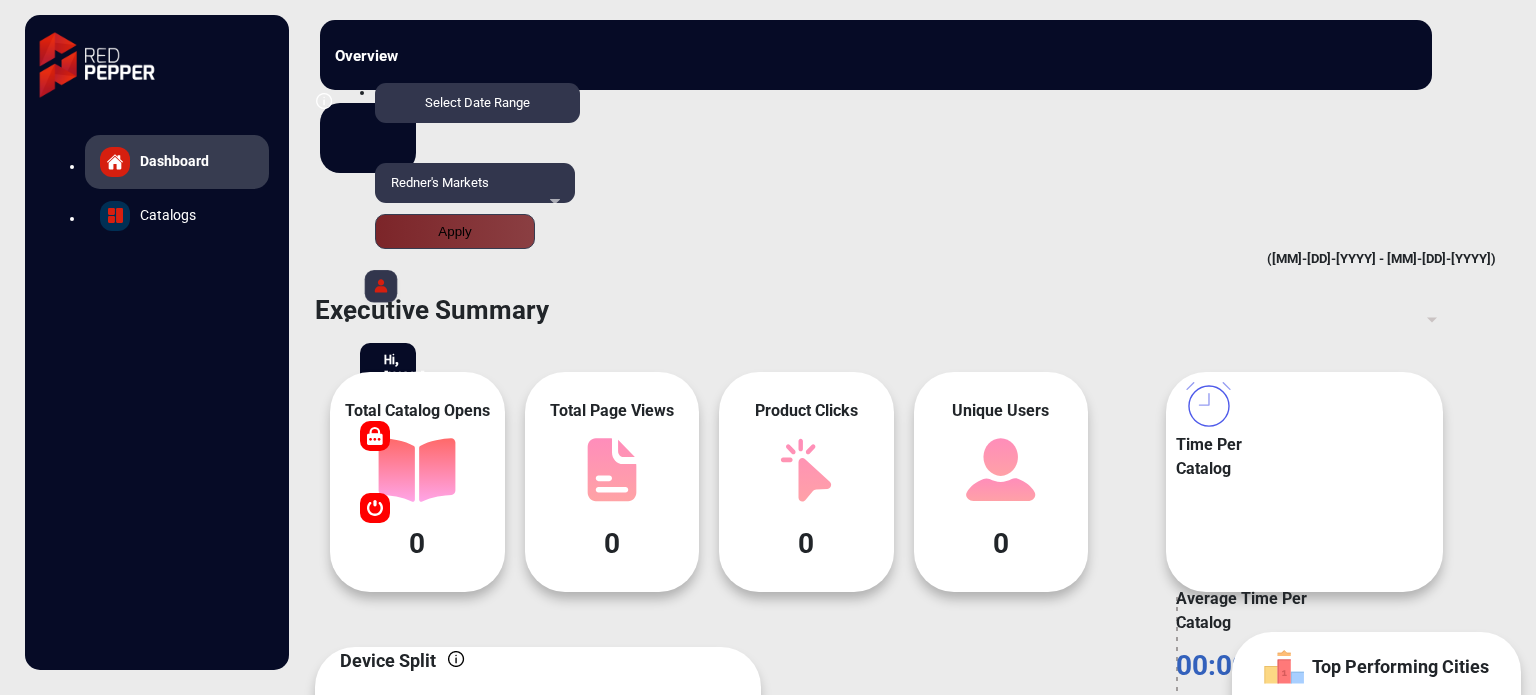 click on "Select Date Range" at bounding box center (477, 103) 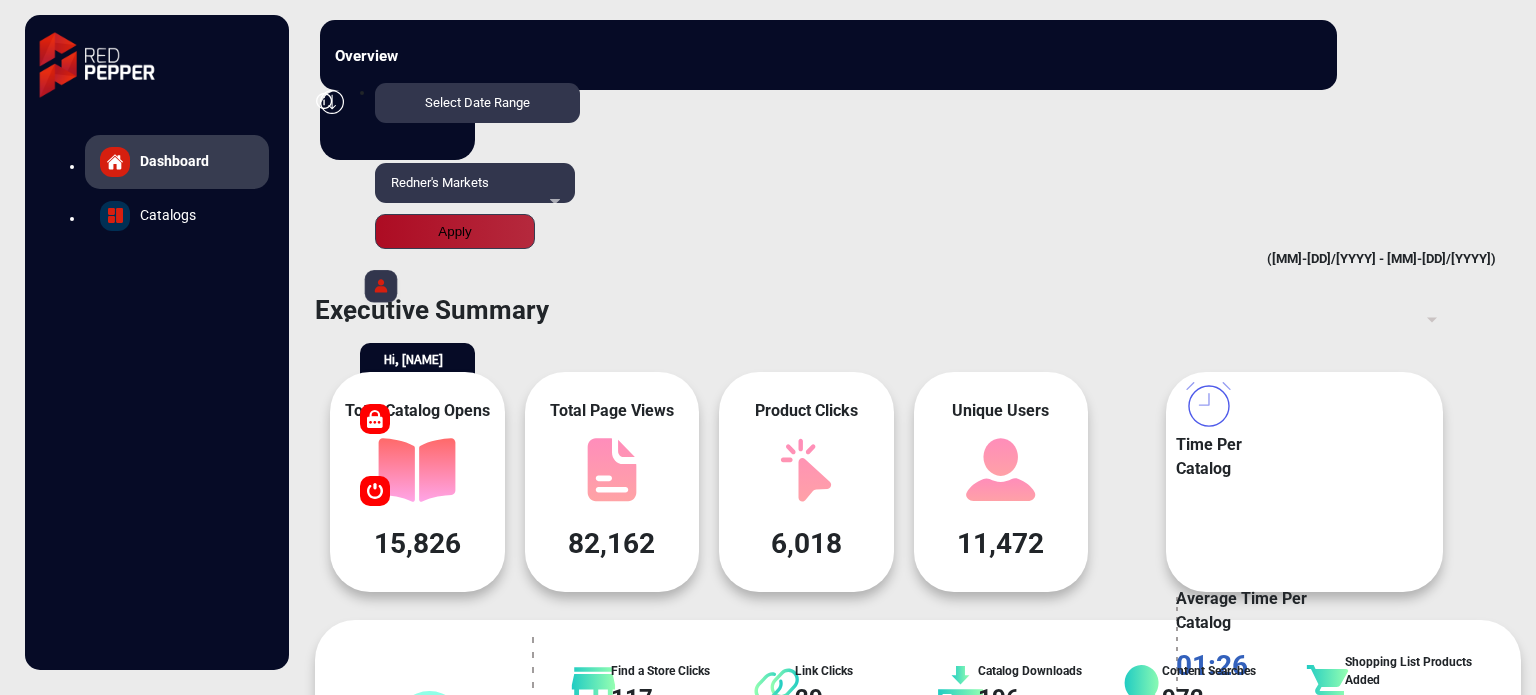 scroll, scrollTop: 999101, scrollLeft: 998828, axis: both 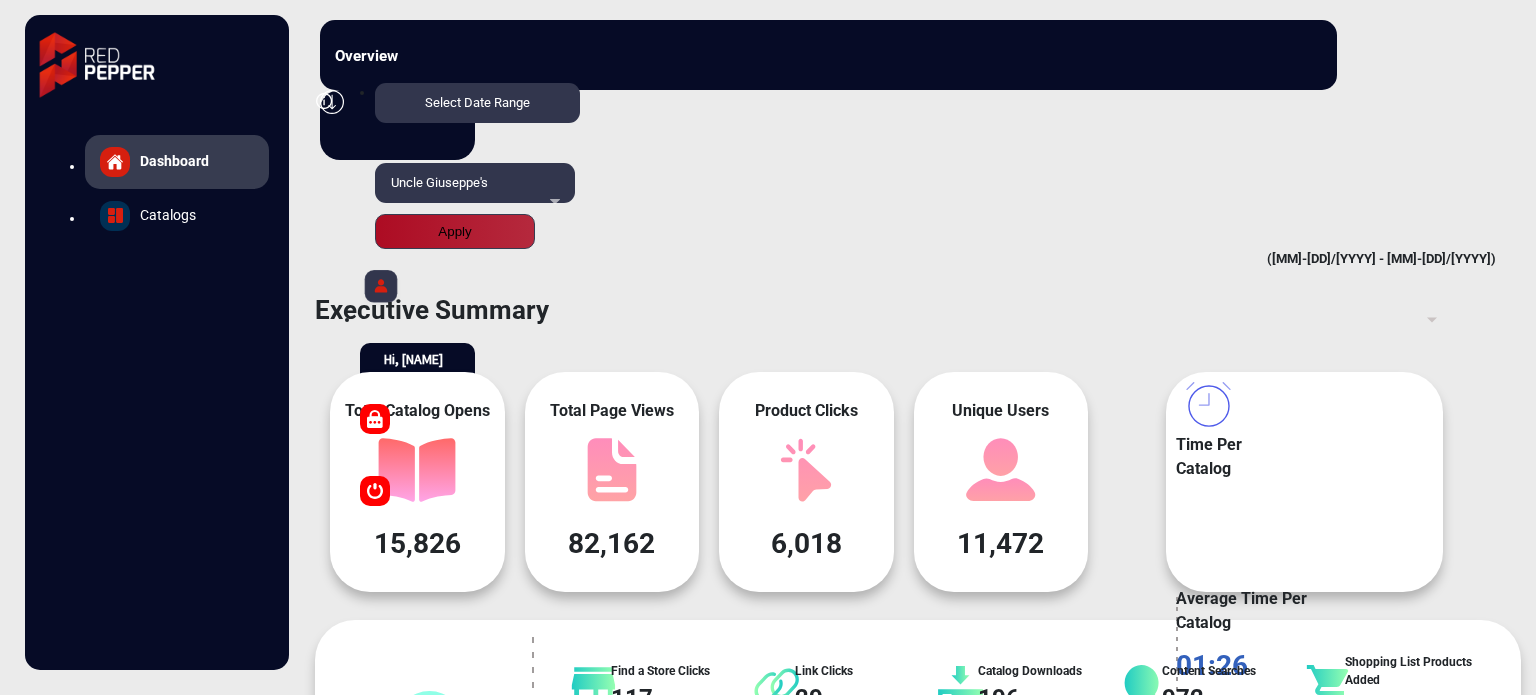 click on "Select Date Range" at bounding box center (477, 103) 